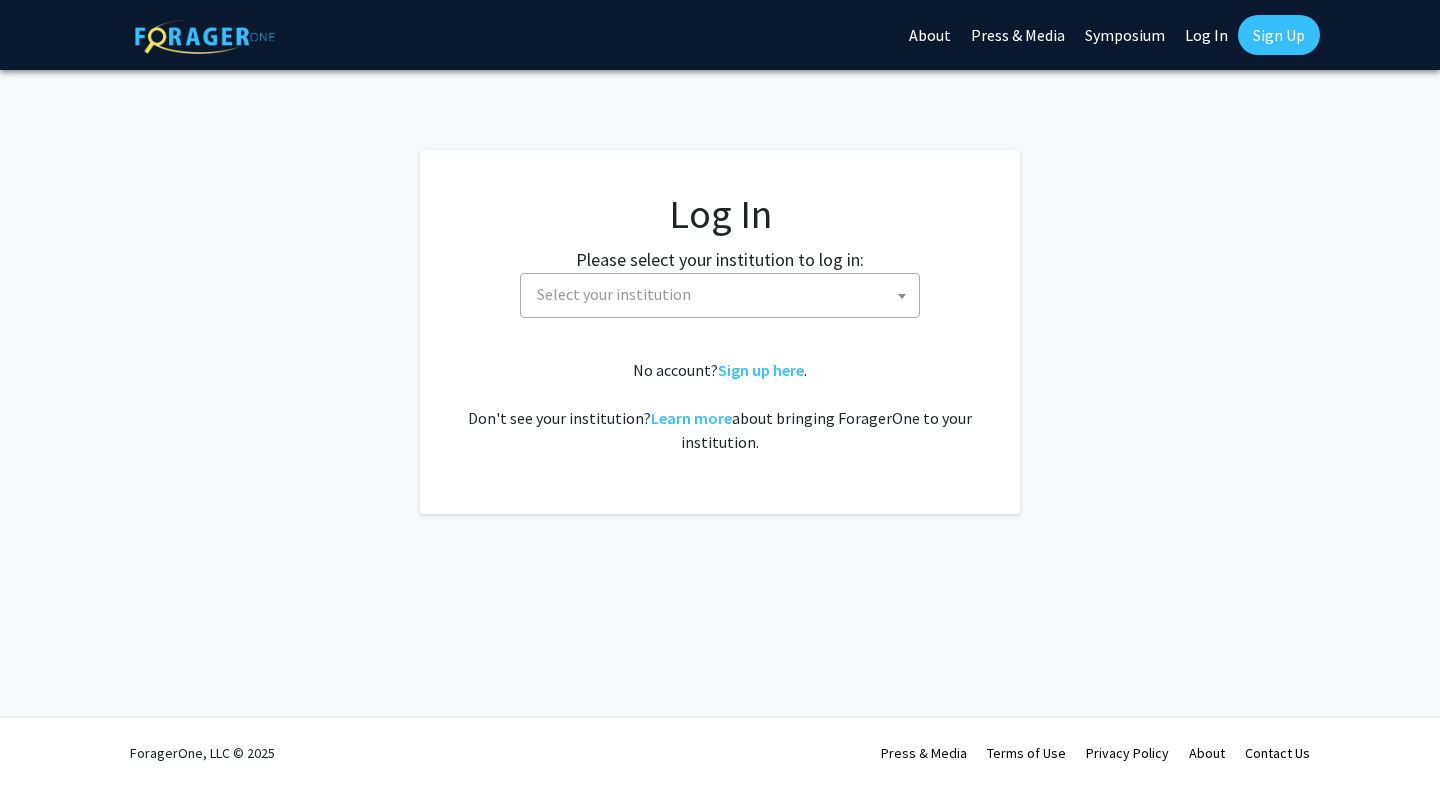 scroll, scrollTop: 0, scrollLeft: 0, axis: both 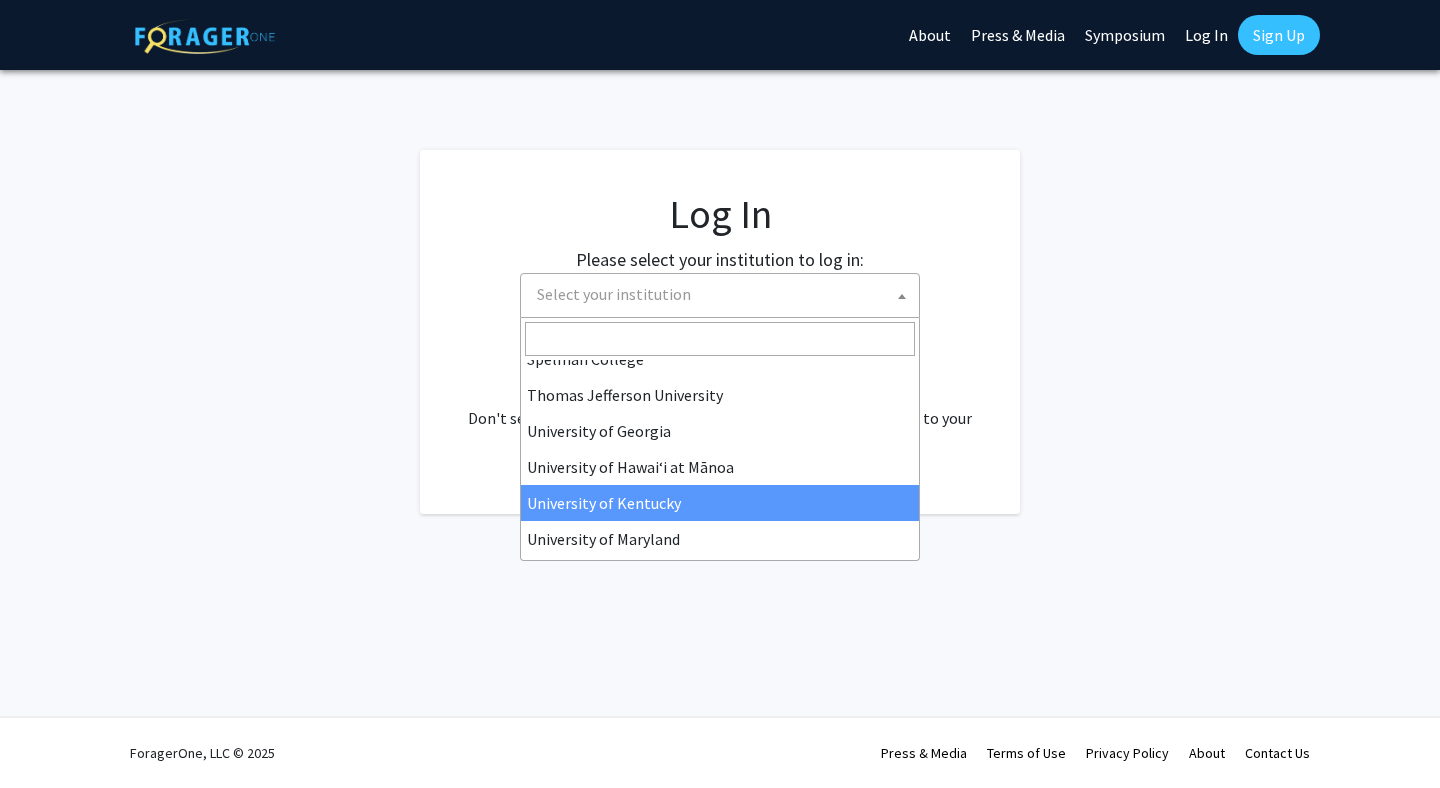 select on "13" 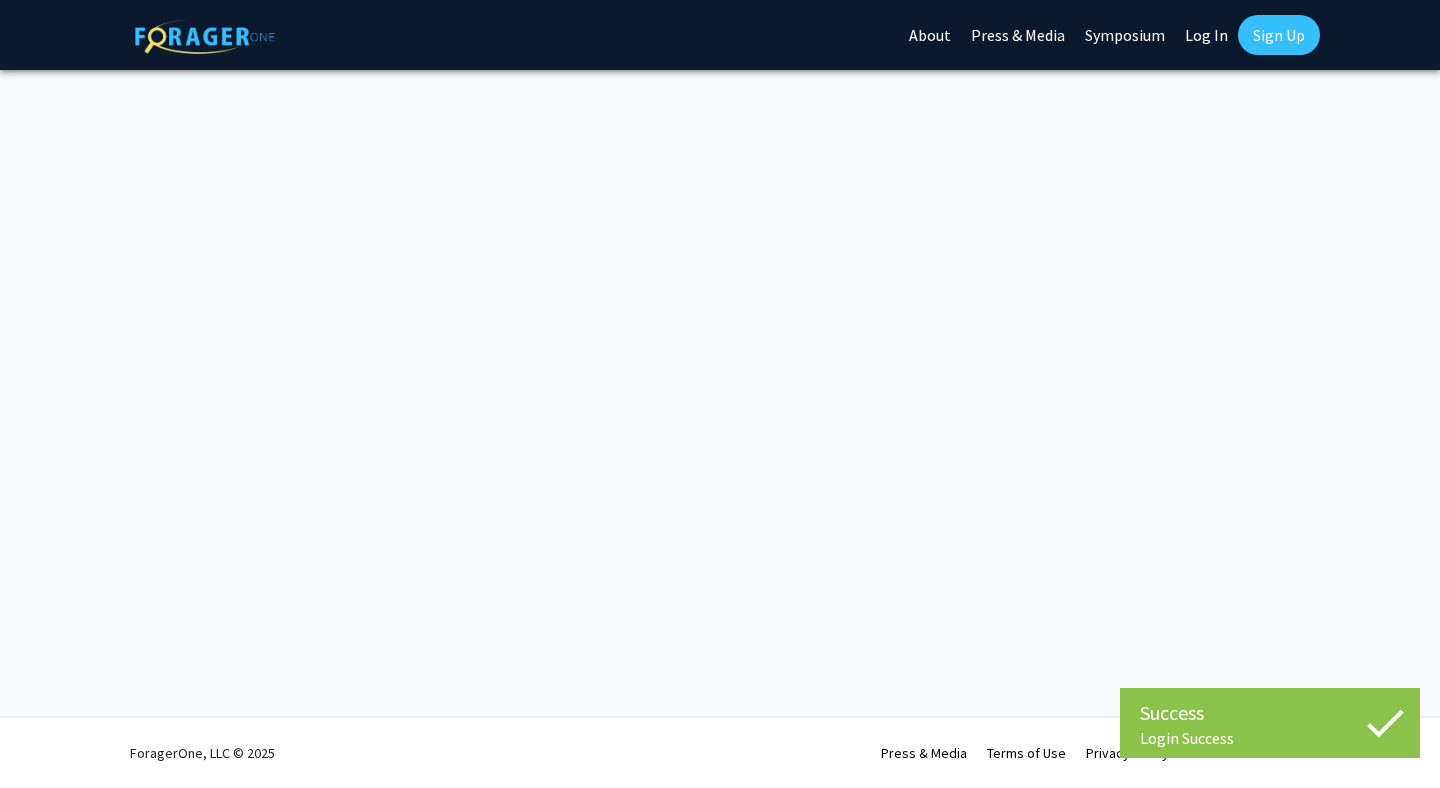 scroll, scrollTop: 0, scrollLeft: 0, axis: both 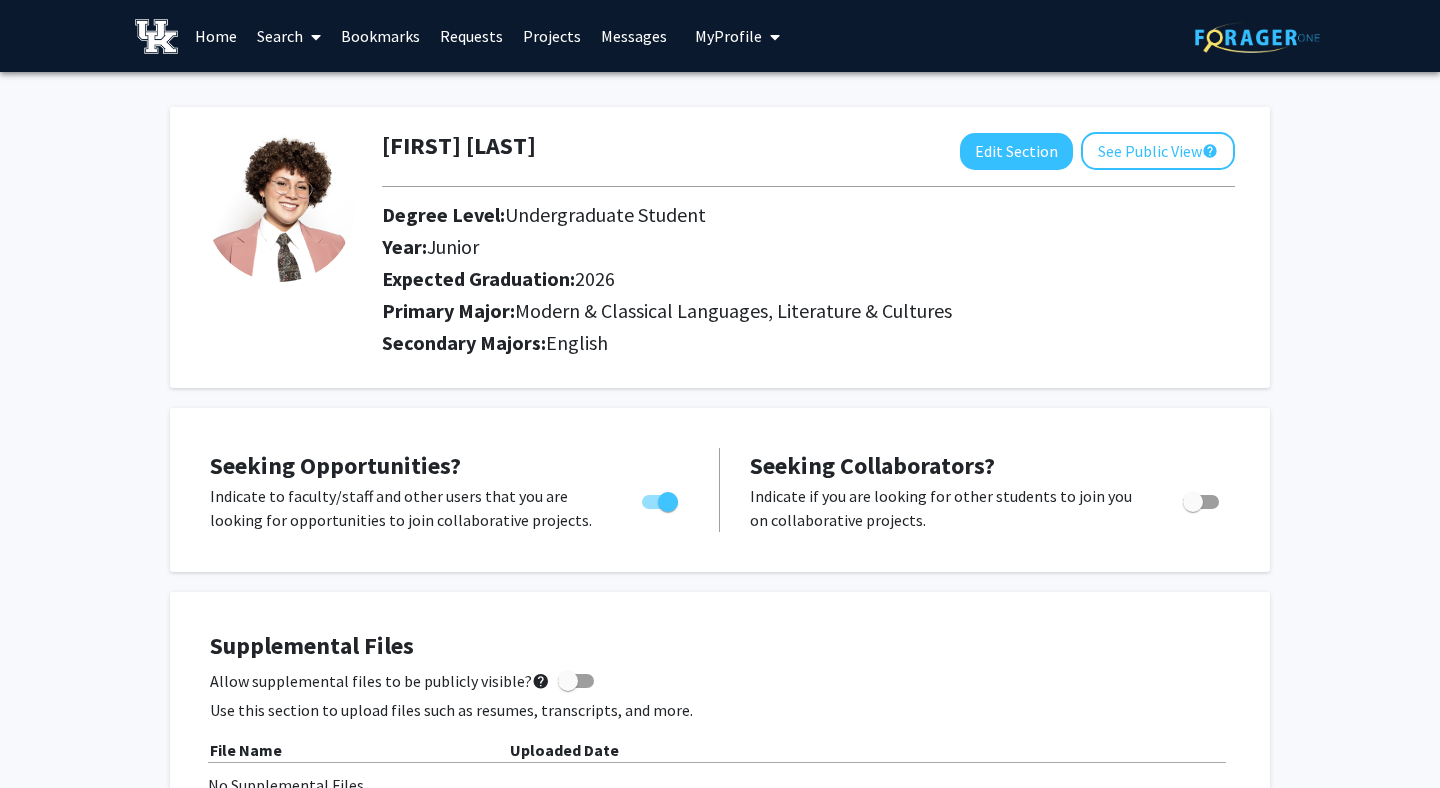 click on "Projects" at bounding box center (552, 36) 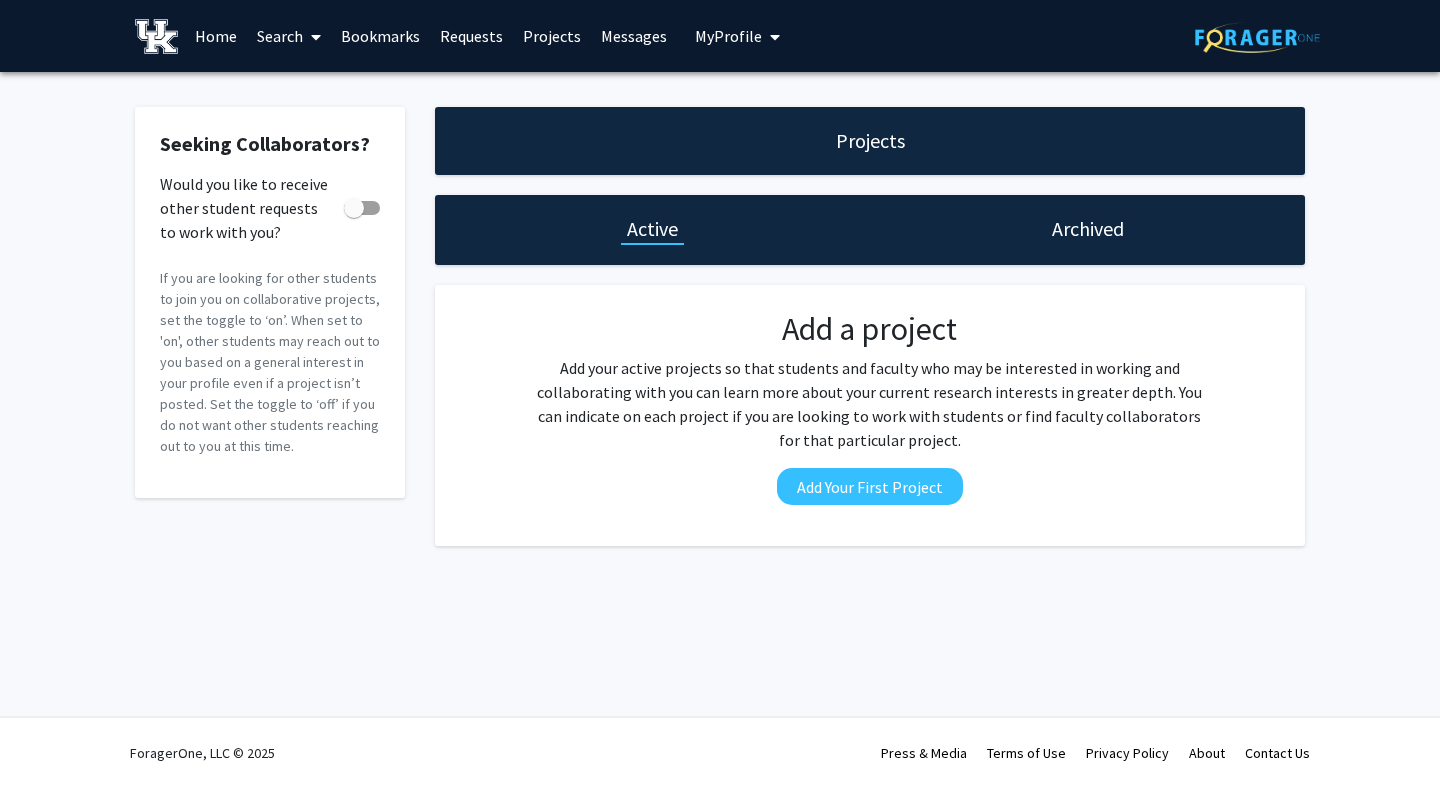 click on "Home" at bounding box center (216, 36) 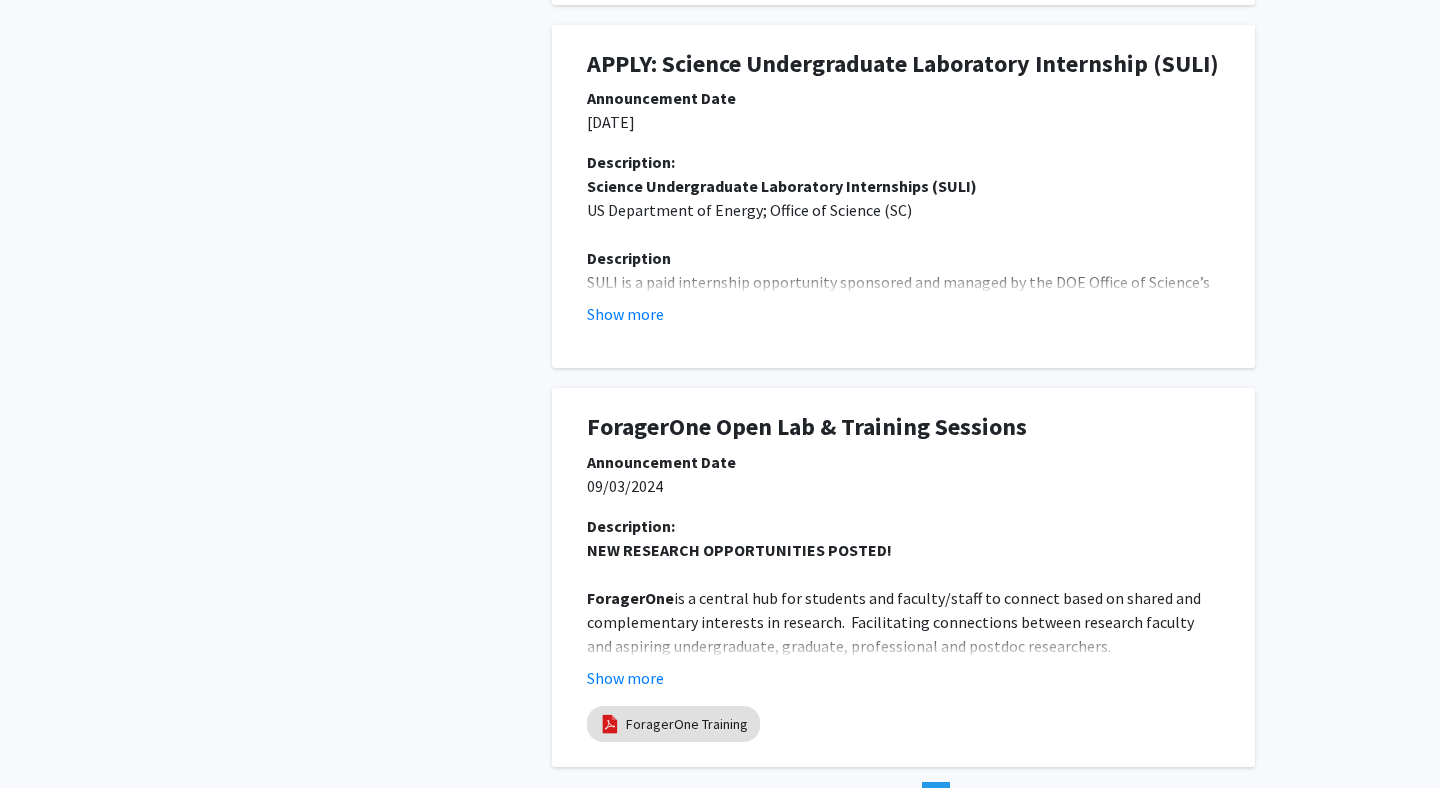 scroll, scrollTop: 1048, scrollLeft: 0, axis: vertical 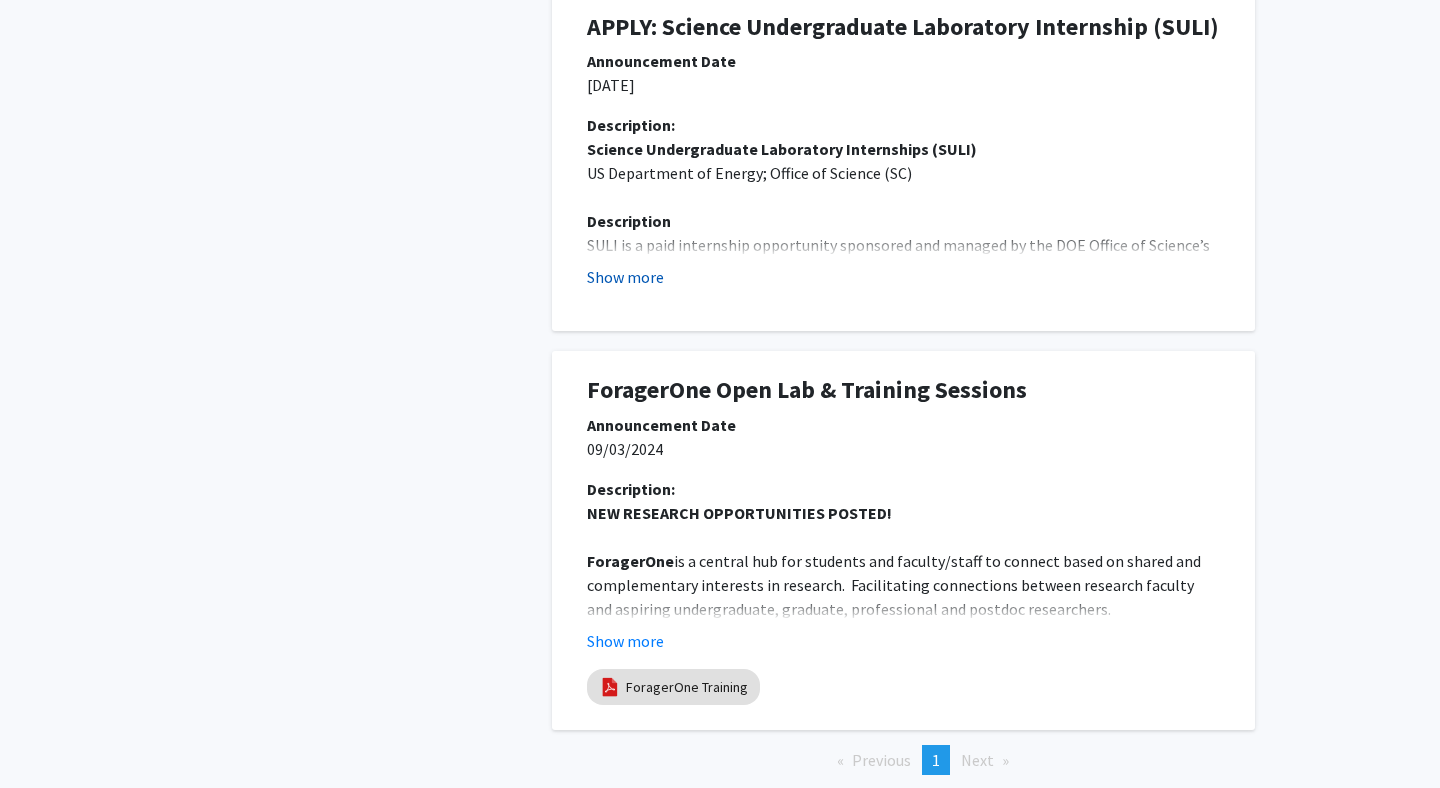 click on "Show more" 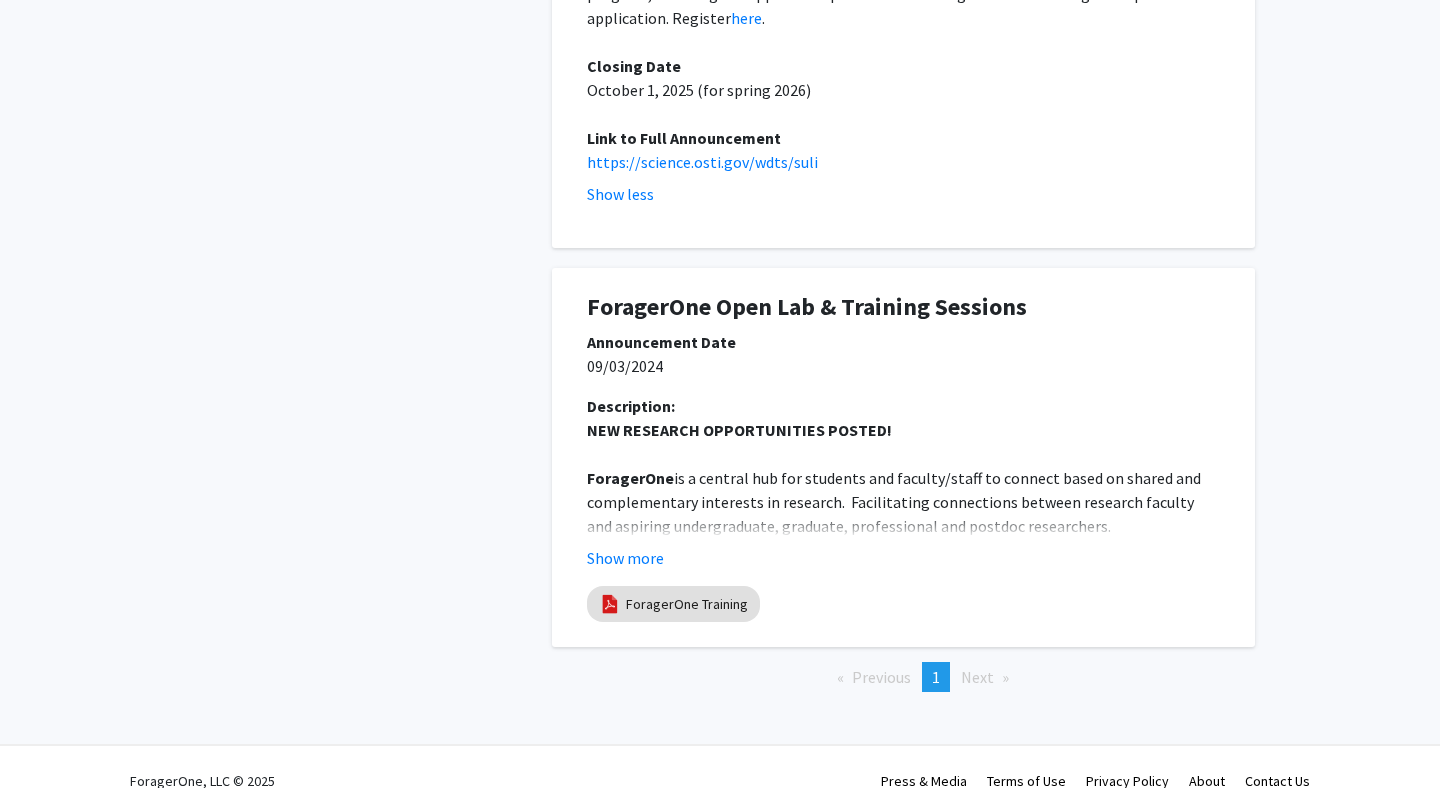 scroll, scrollTop: 1927, scrollLeft: 0, axis: vertical 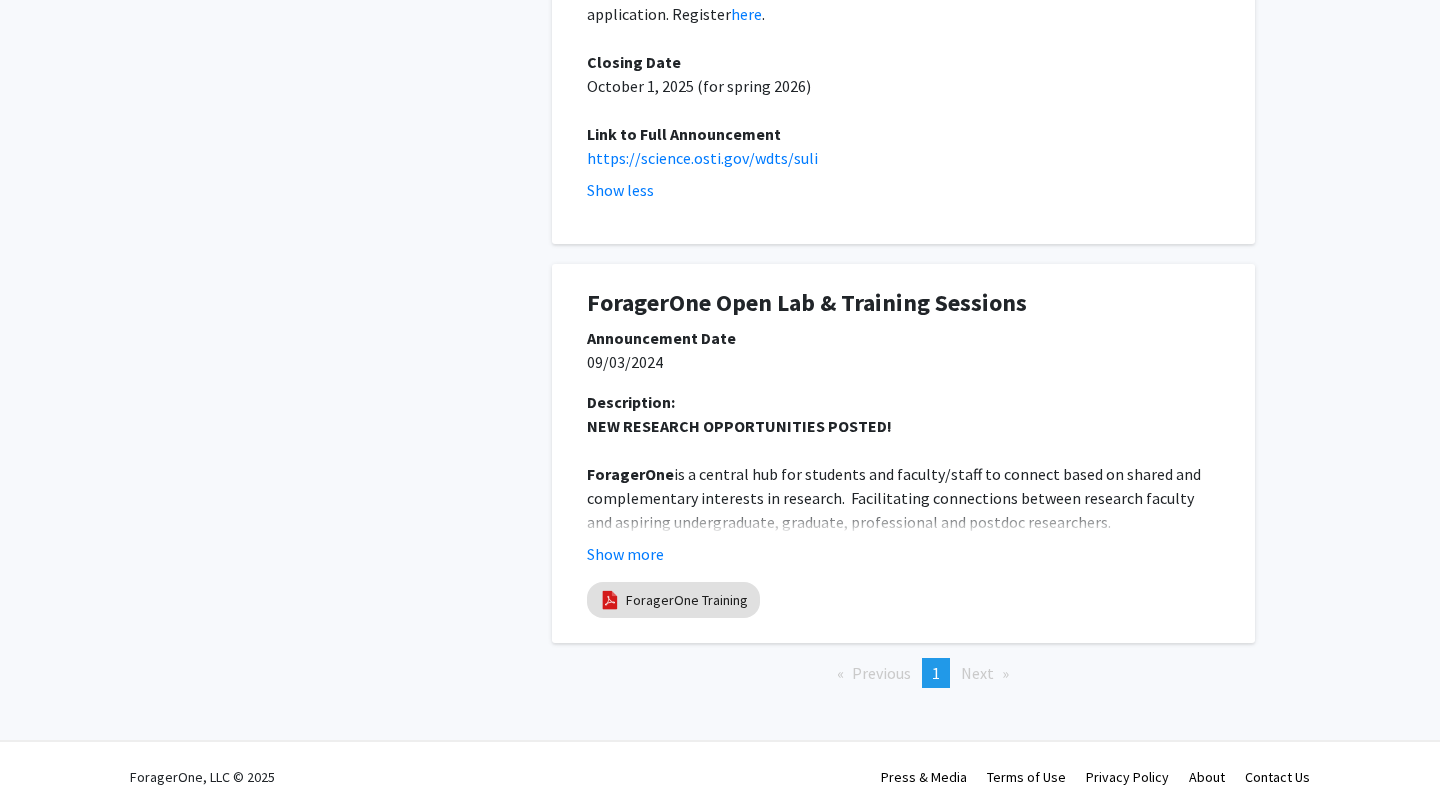 click on "Next  page" 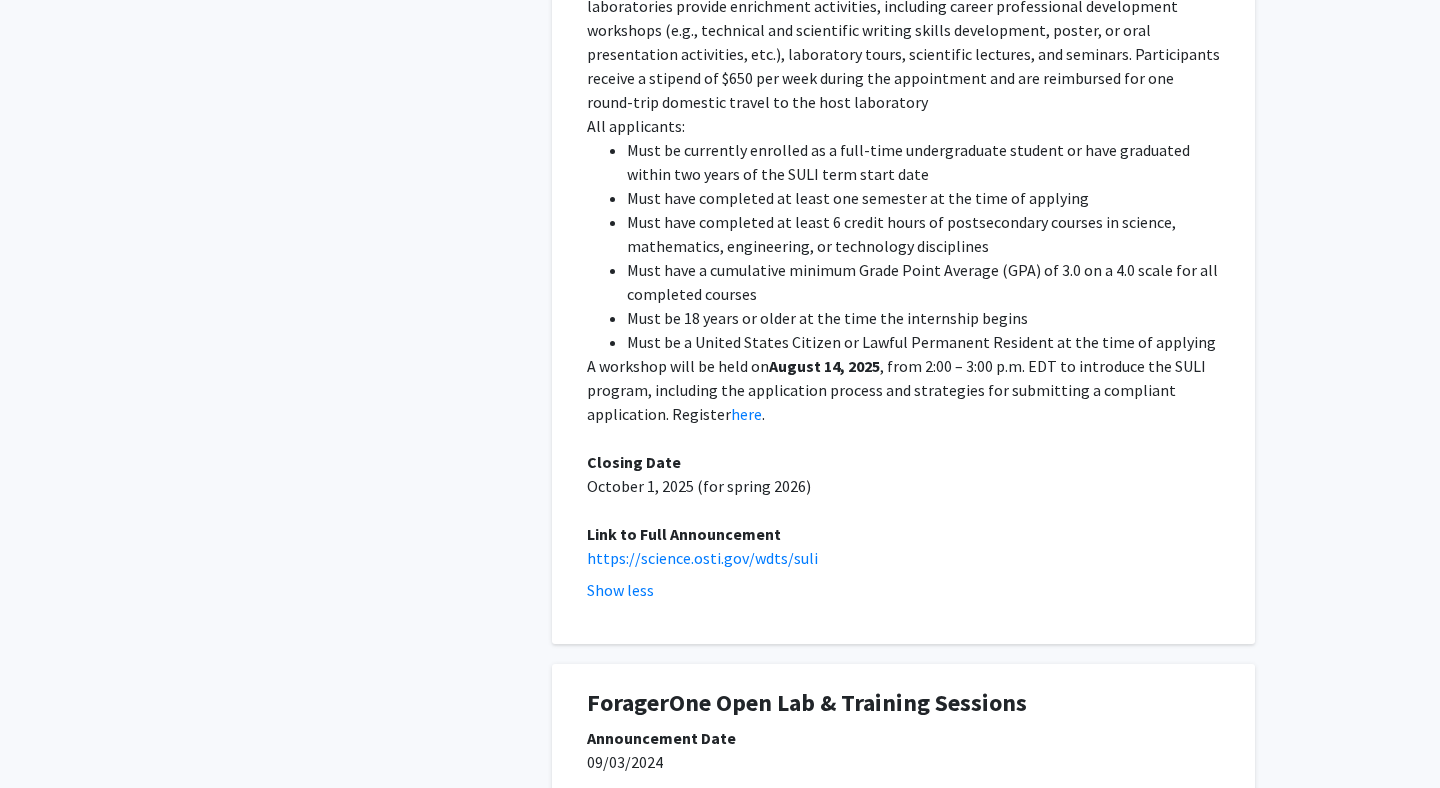 scroll, scrollTop: 0, scrollLeft: 0, axis: both 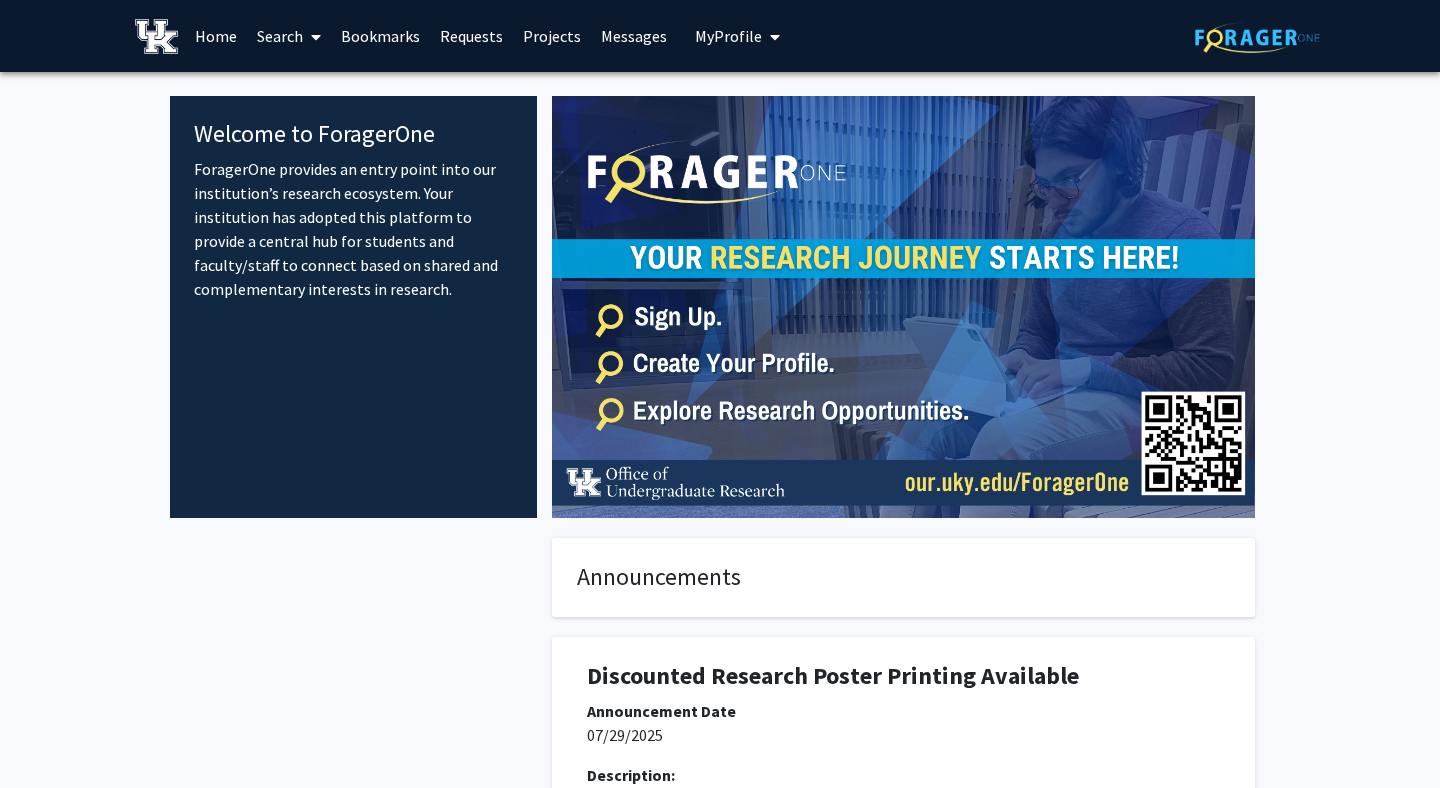 click on "Search" at bounding box center (289, 36) 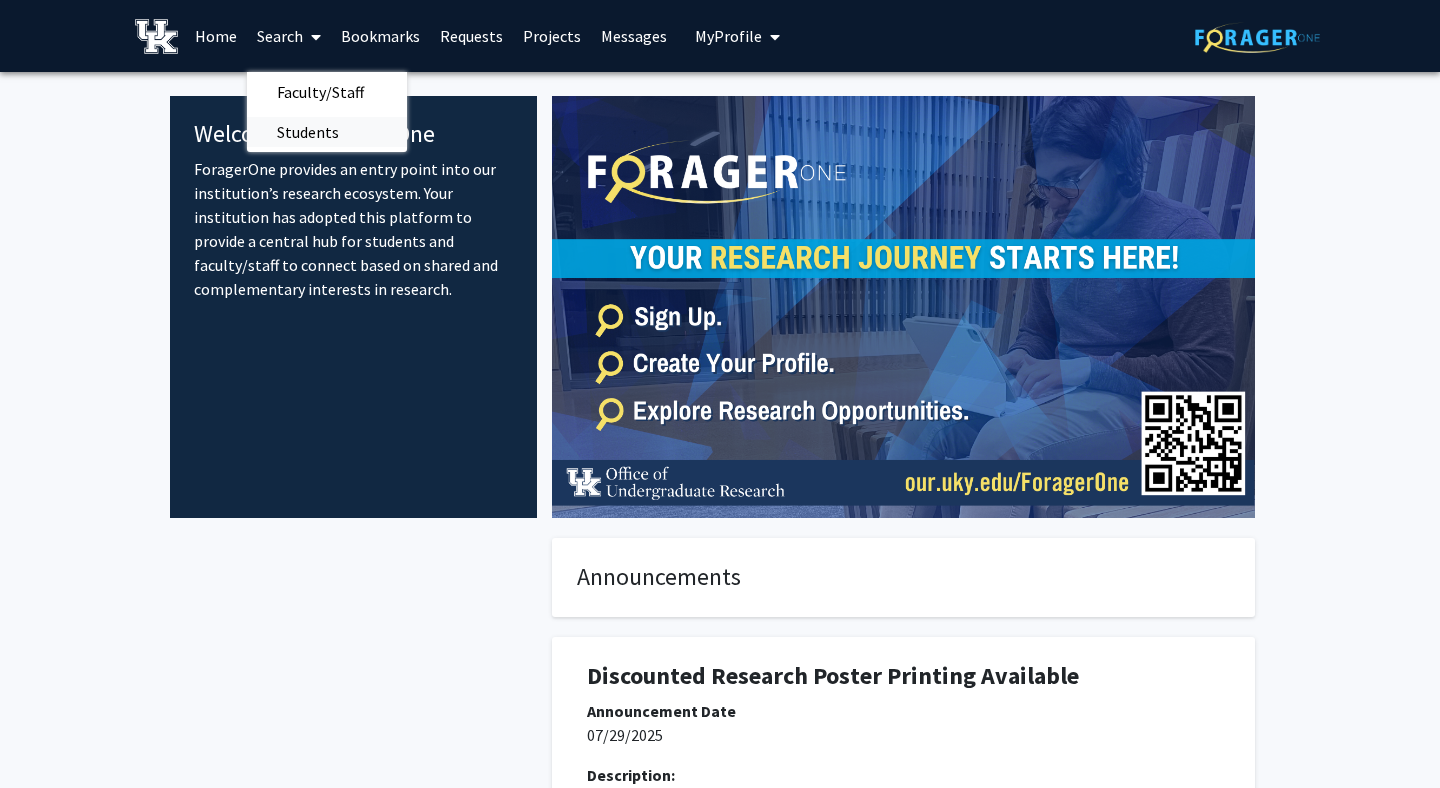 click on "Students" at bounding box center (308, 132) 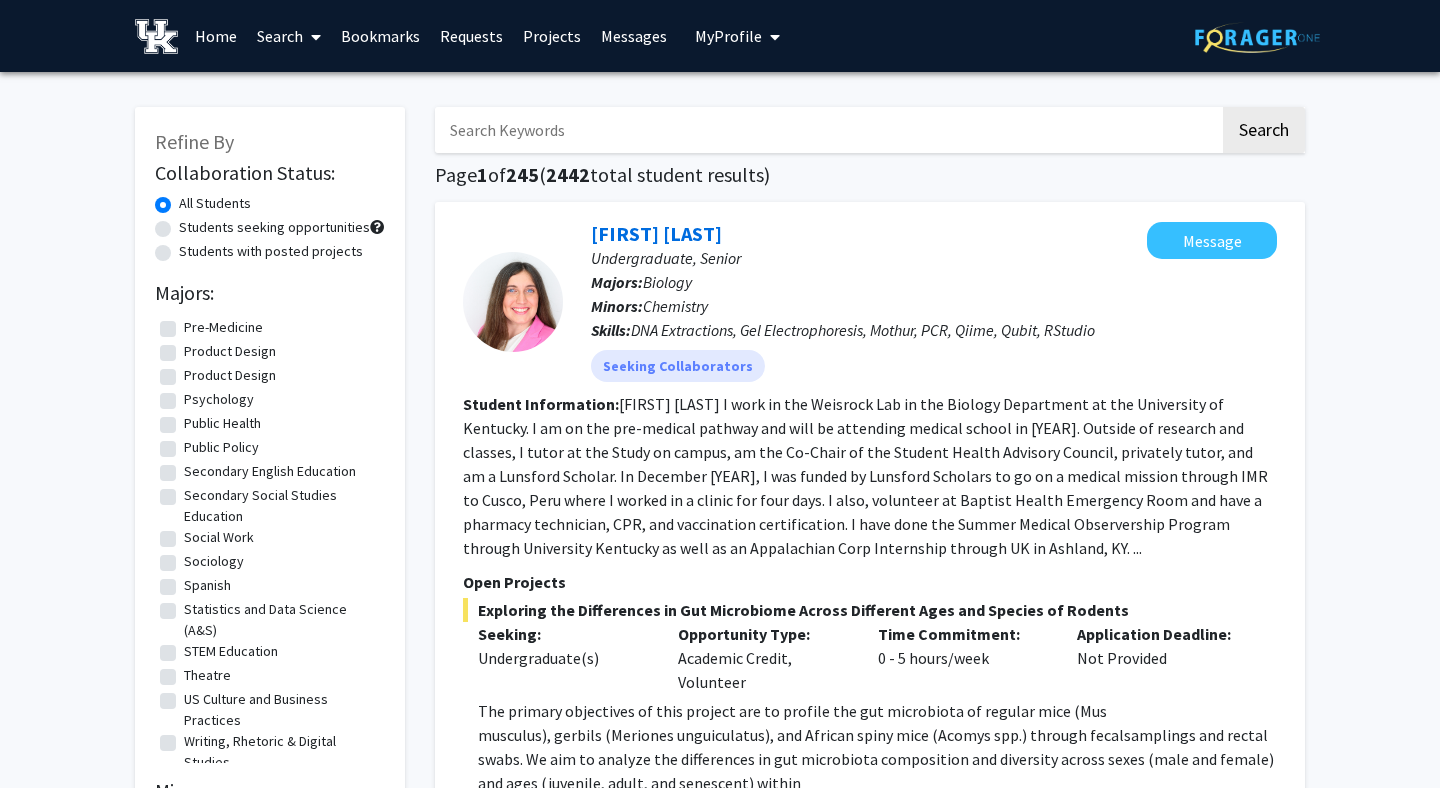 scroll, scrollTop: 2812, scrollLeft: 0, axis: vertical 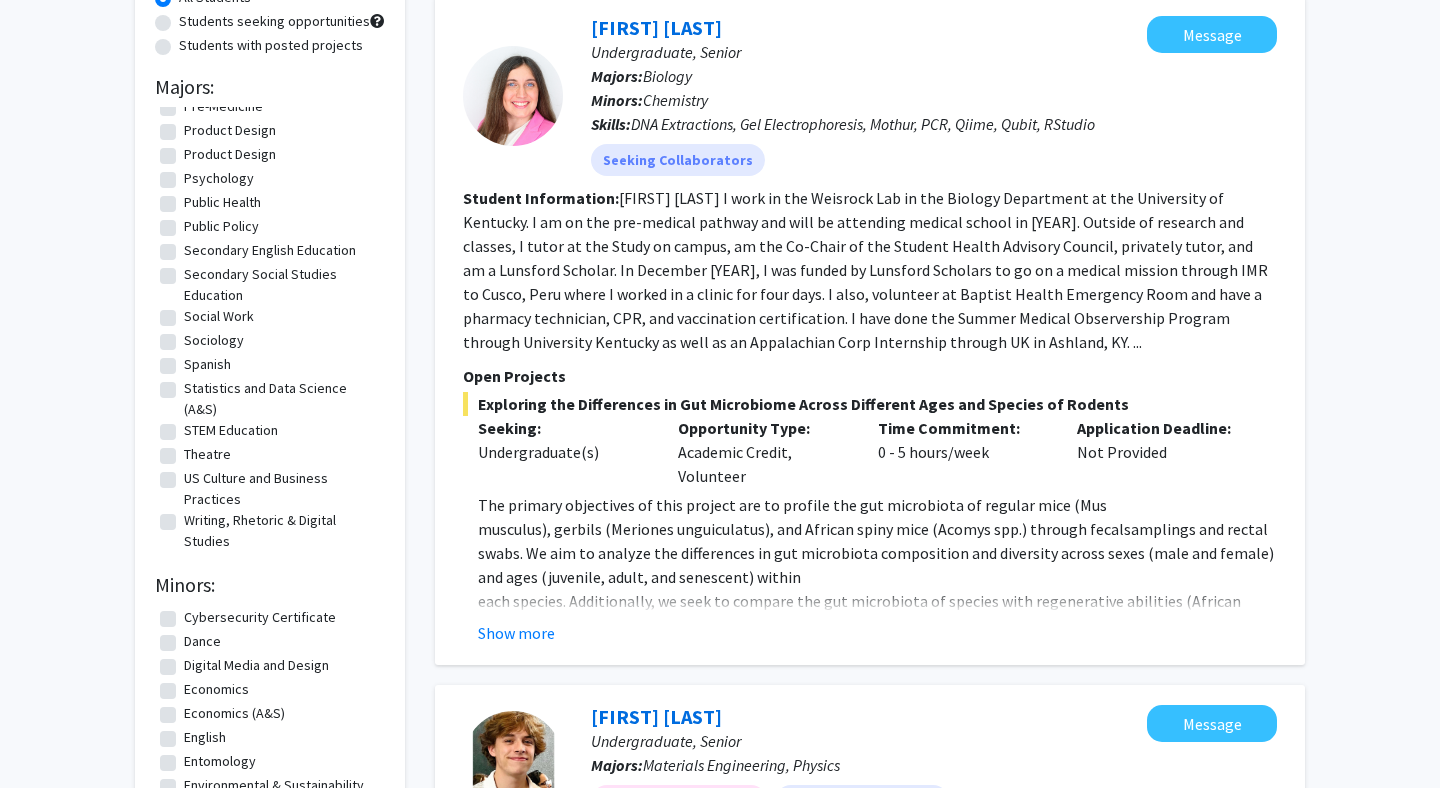 click on "Theatre" 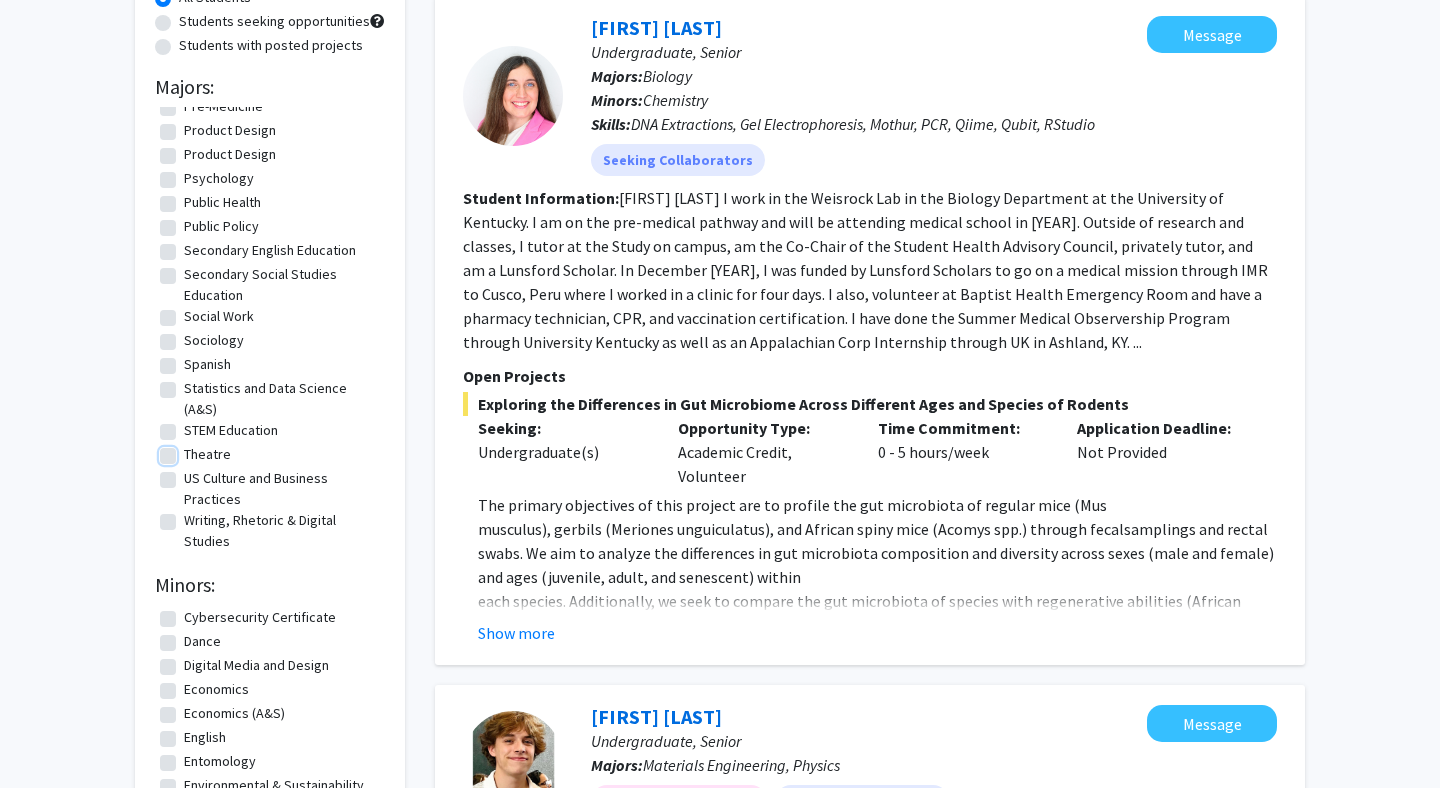 click on "Theatre" at bounding box center [190, 450] 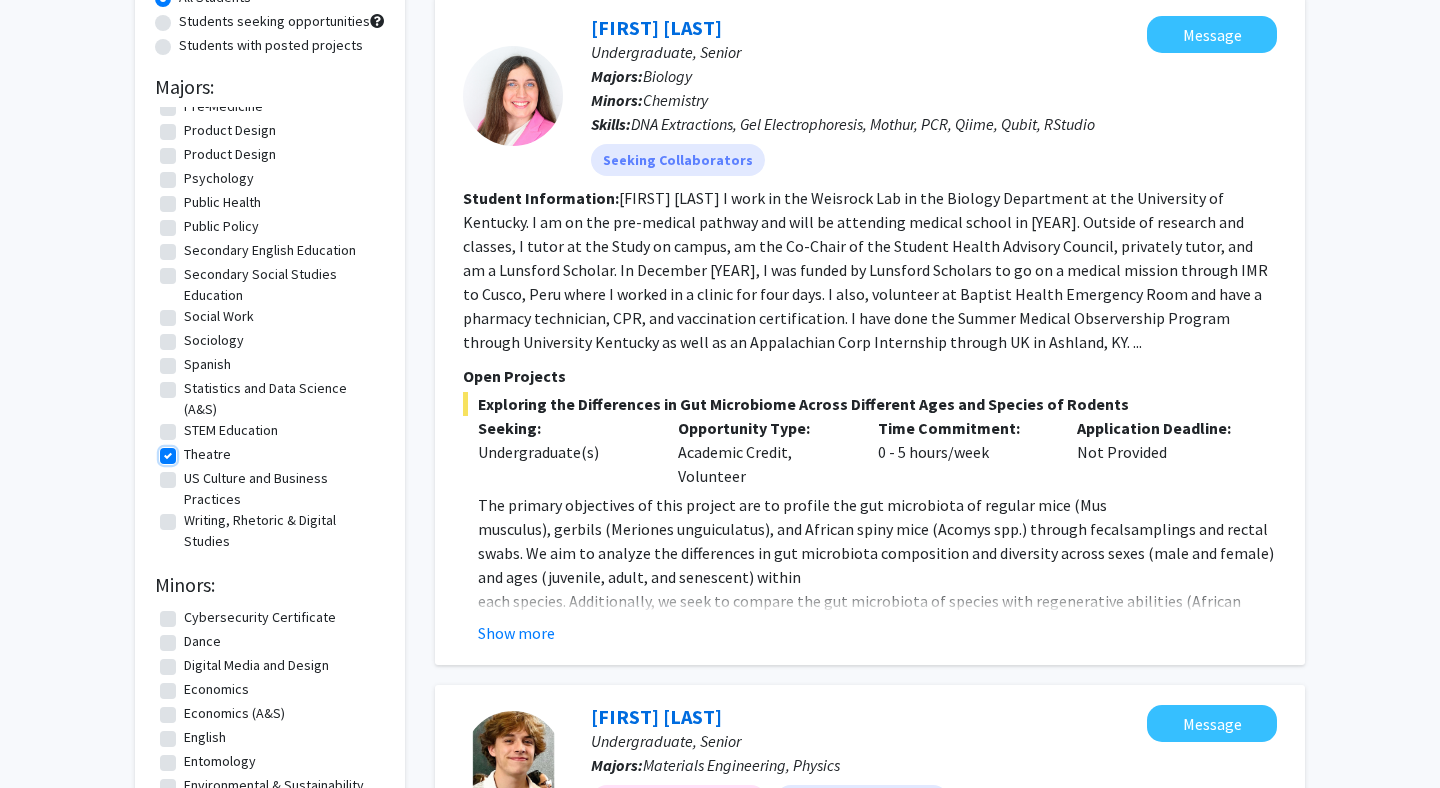 scroll, scrollTop: 0, scrollLeft: 0, axis: both 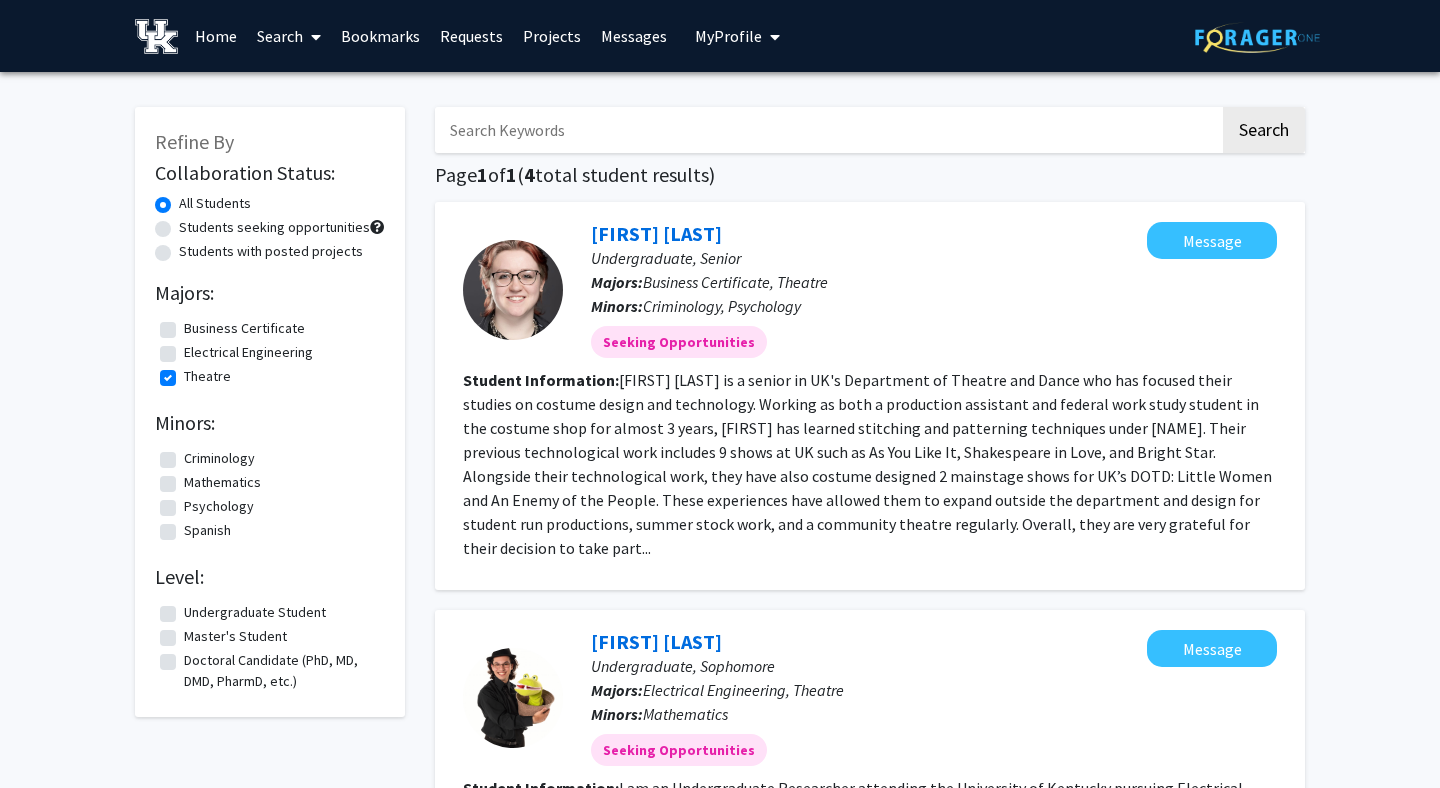 click on "Theatre" 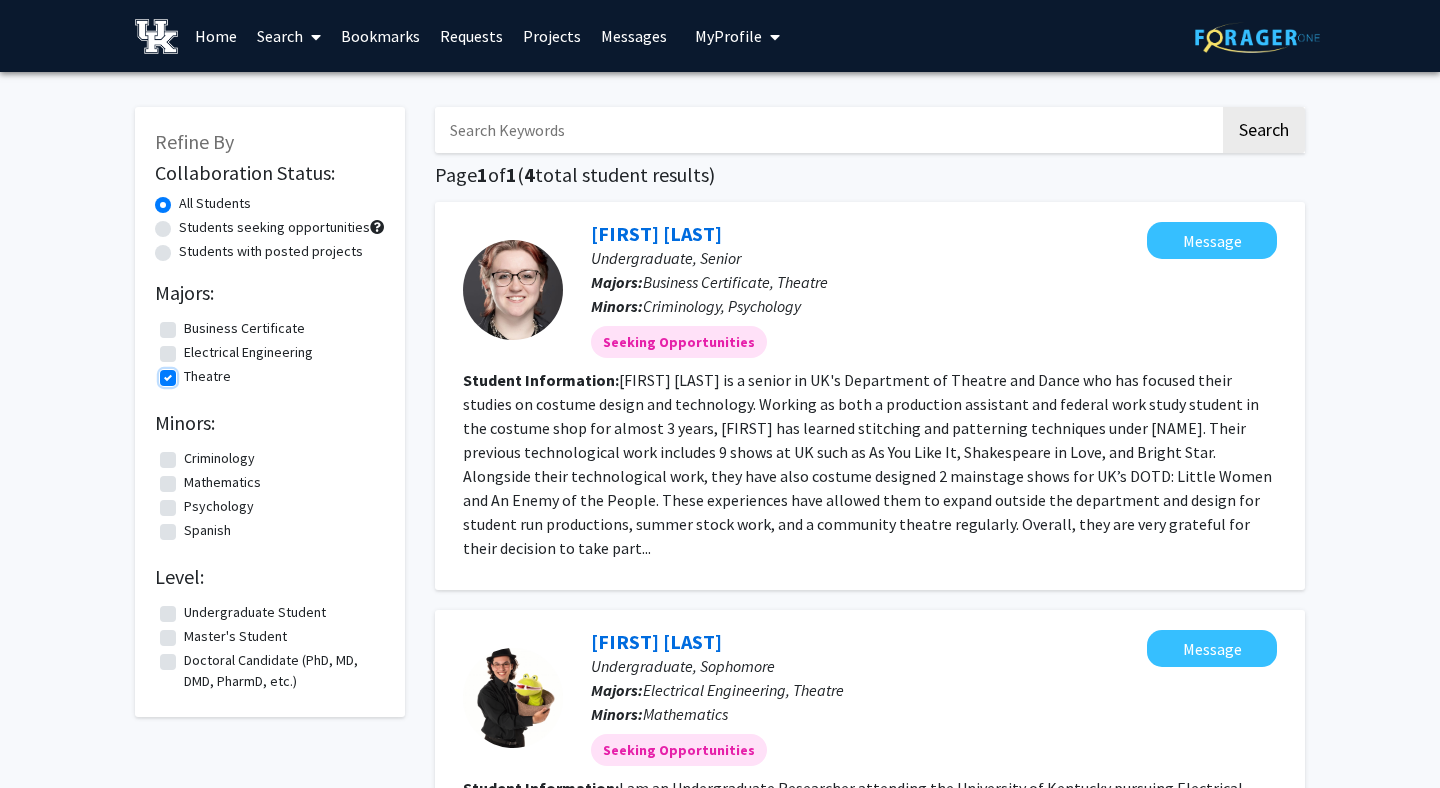 checkbox on "false" 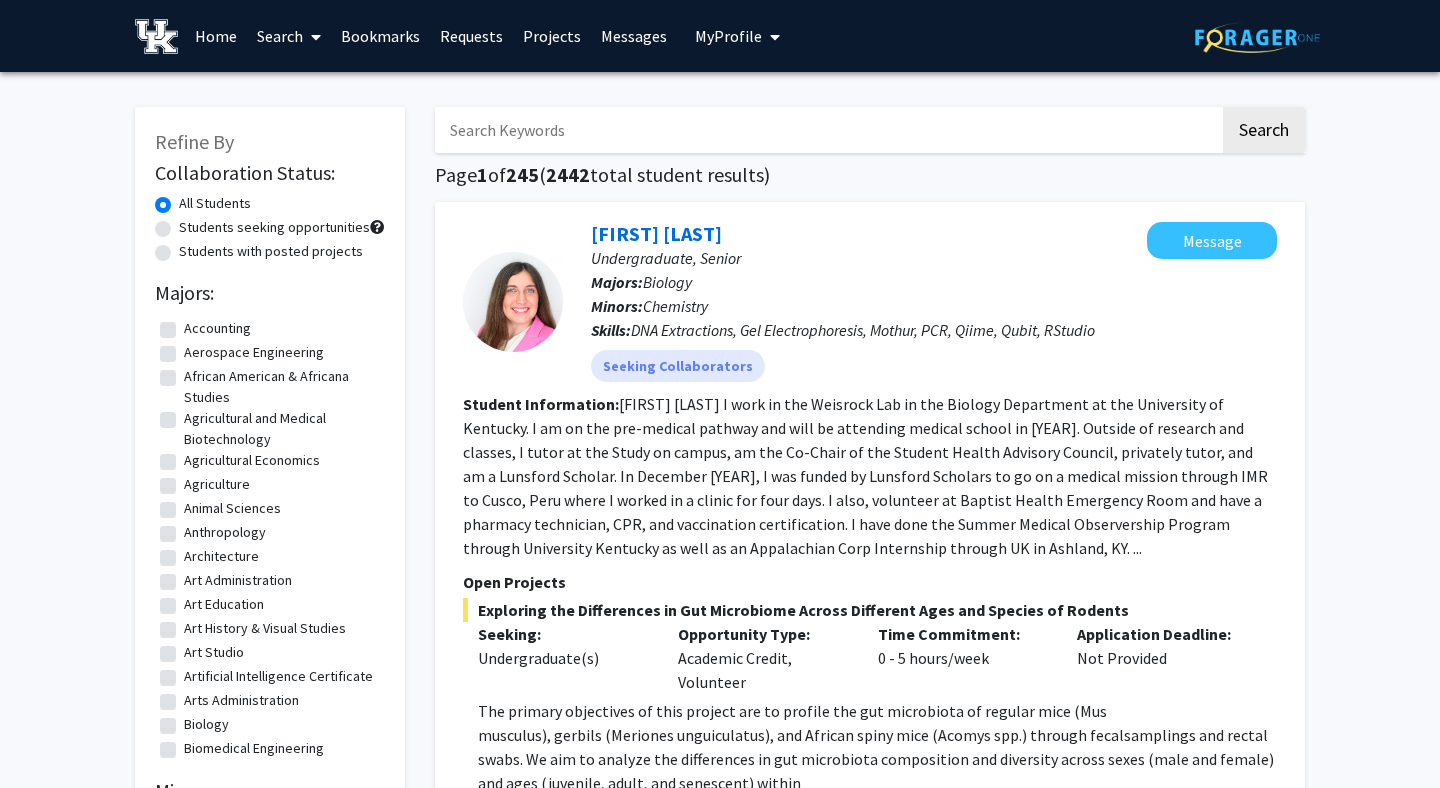 click on "Students with posted projects" 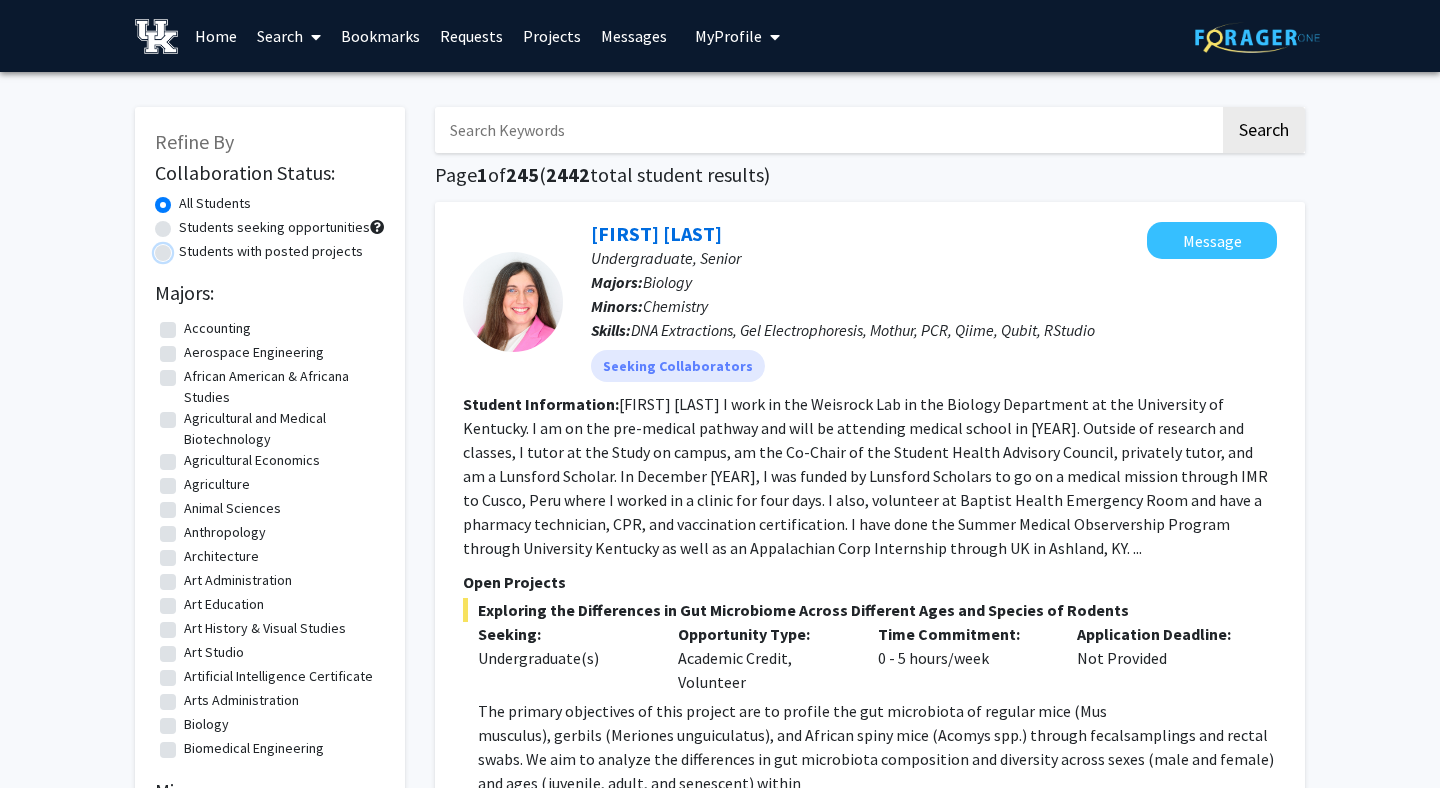 click on "Students with posted projects" at bounding box center (185, 247) 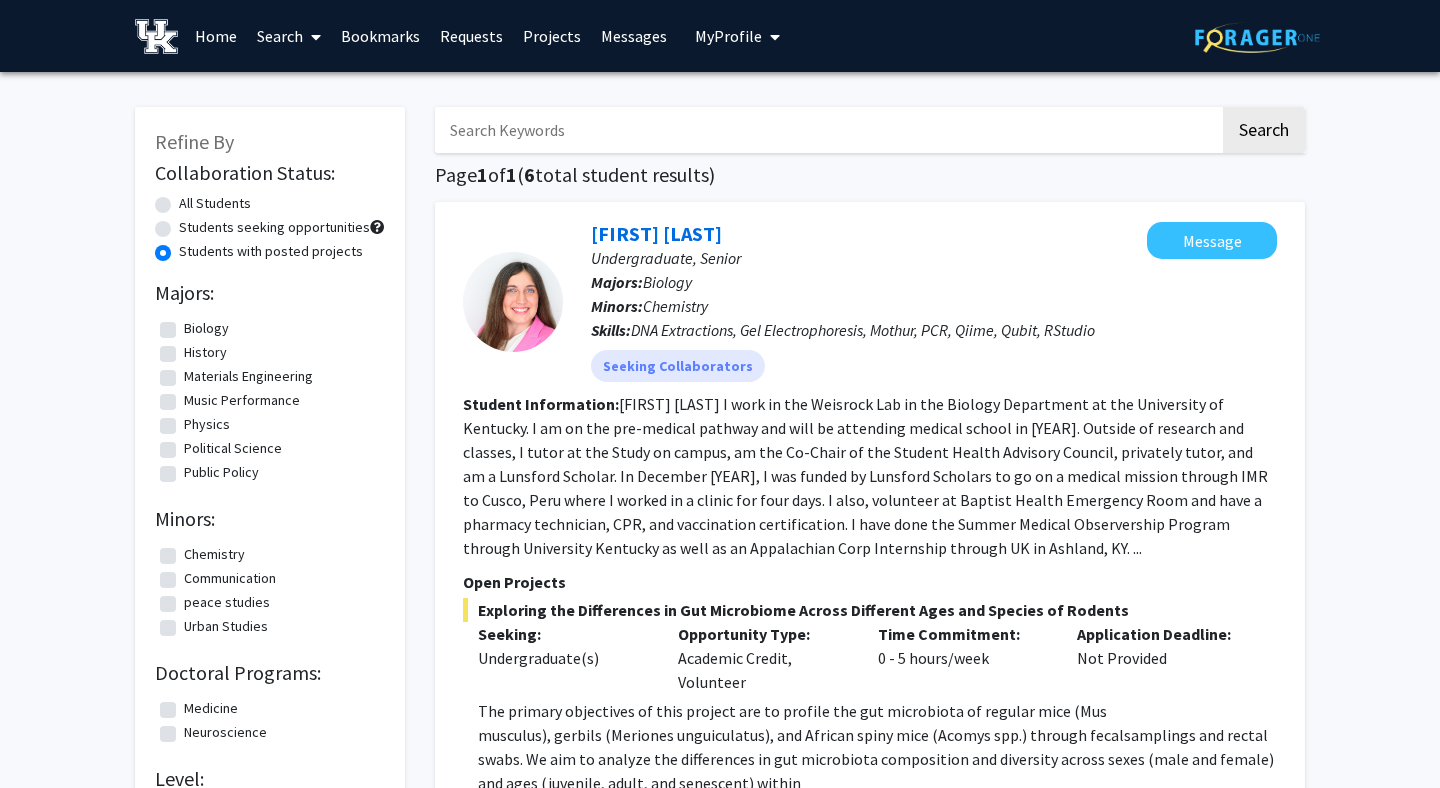 click on "All Students" 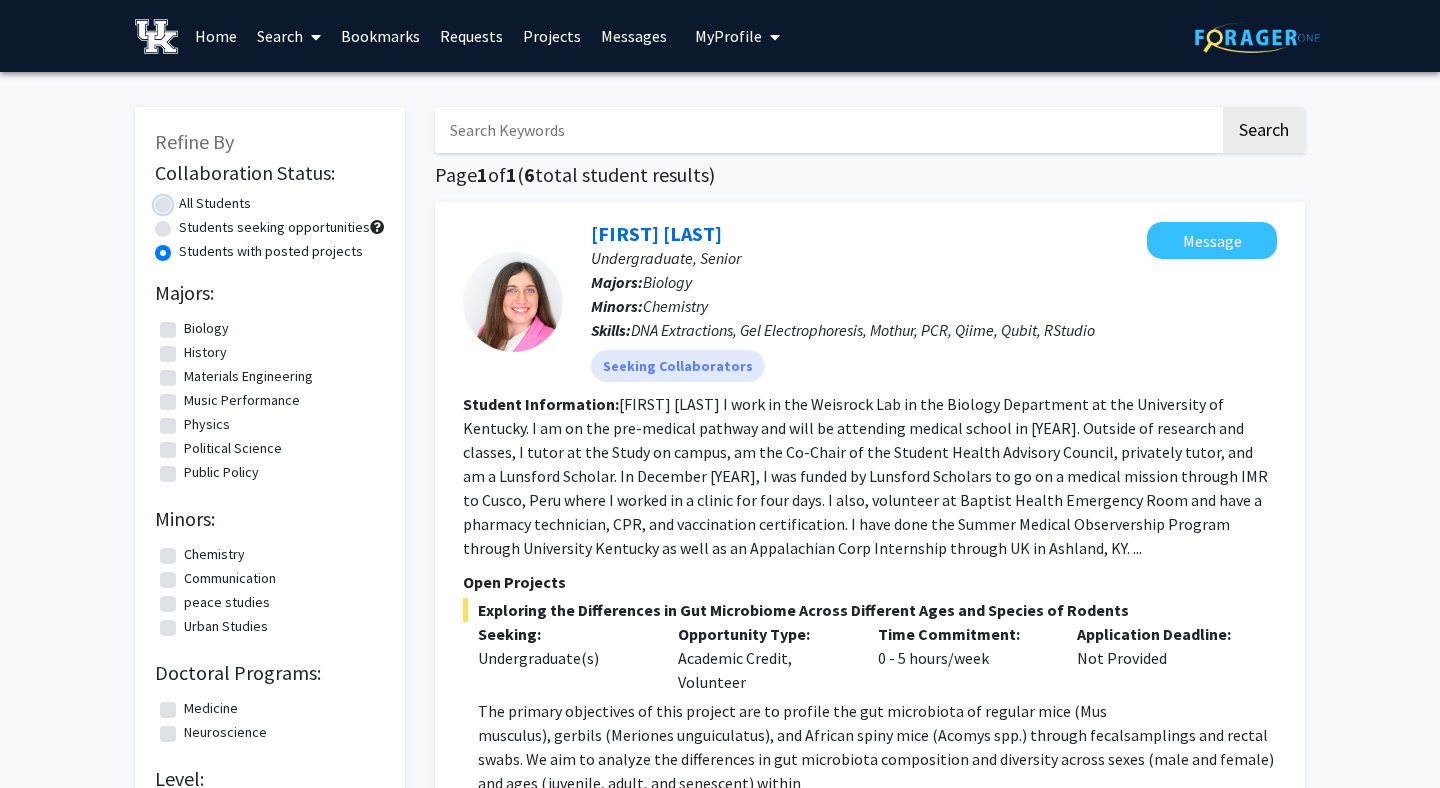 click on "All Students" at bounding box center [185, 199] 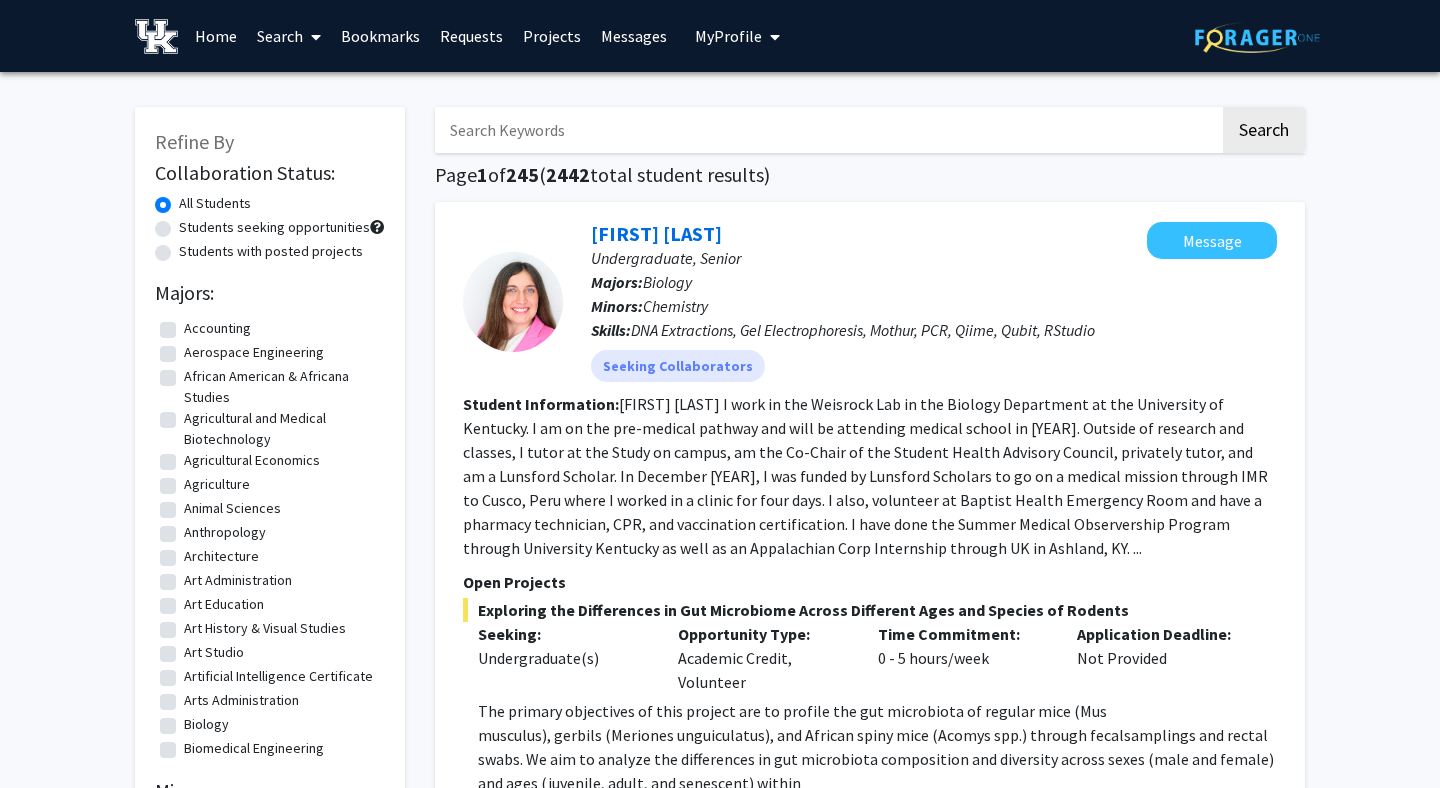 click on "African American & Africana Studies  African American & Africana Studies" 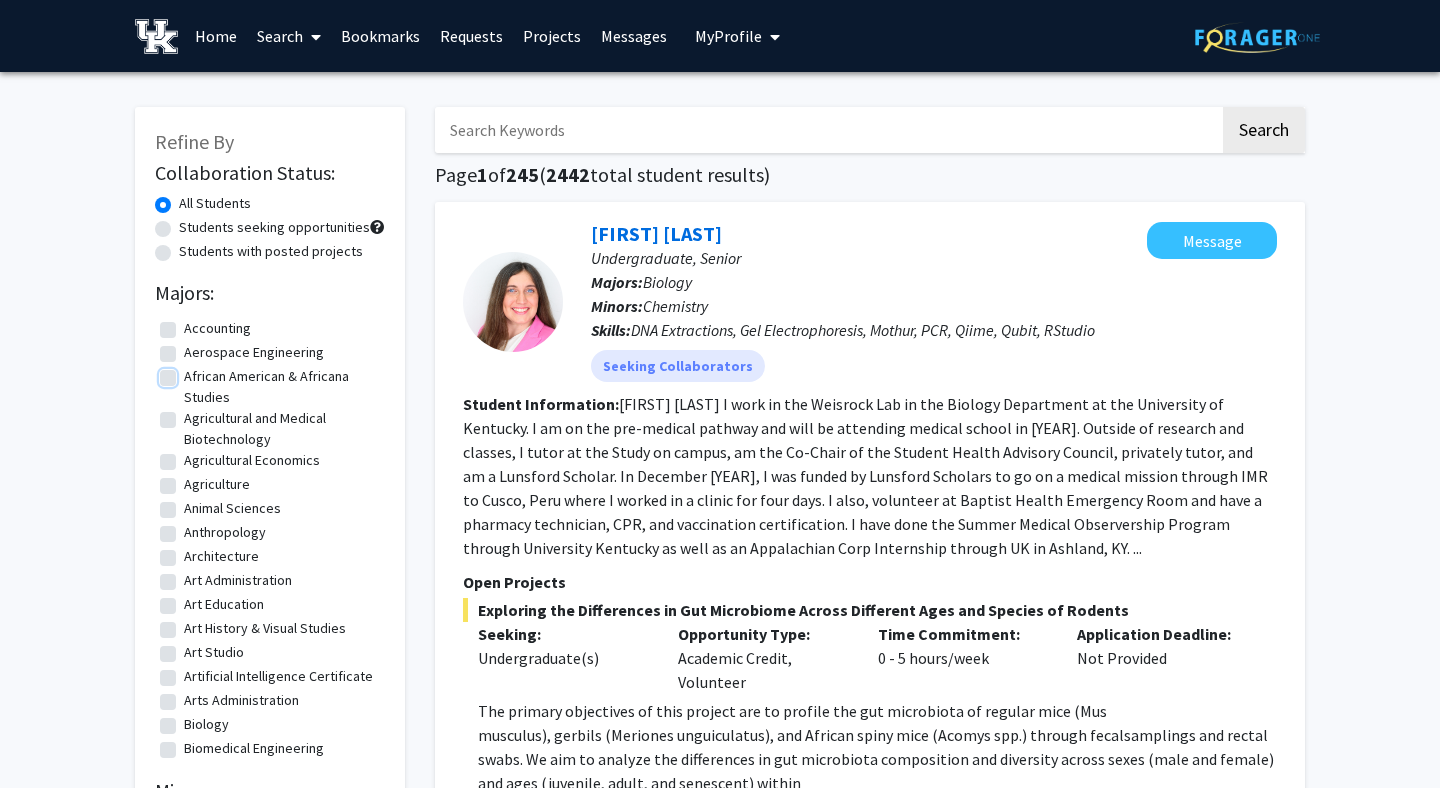 click on "African American & Africana Studies" at bounding box center (190, 372) 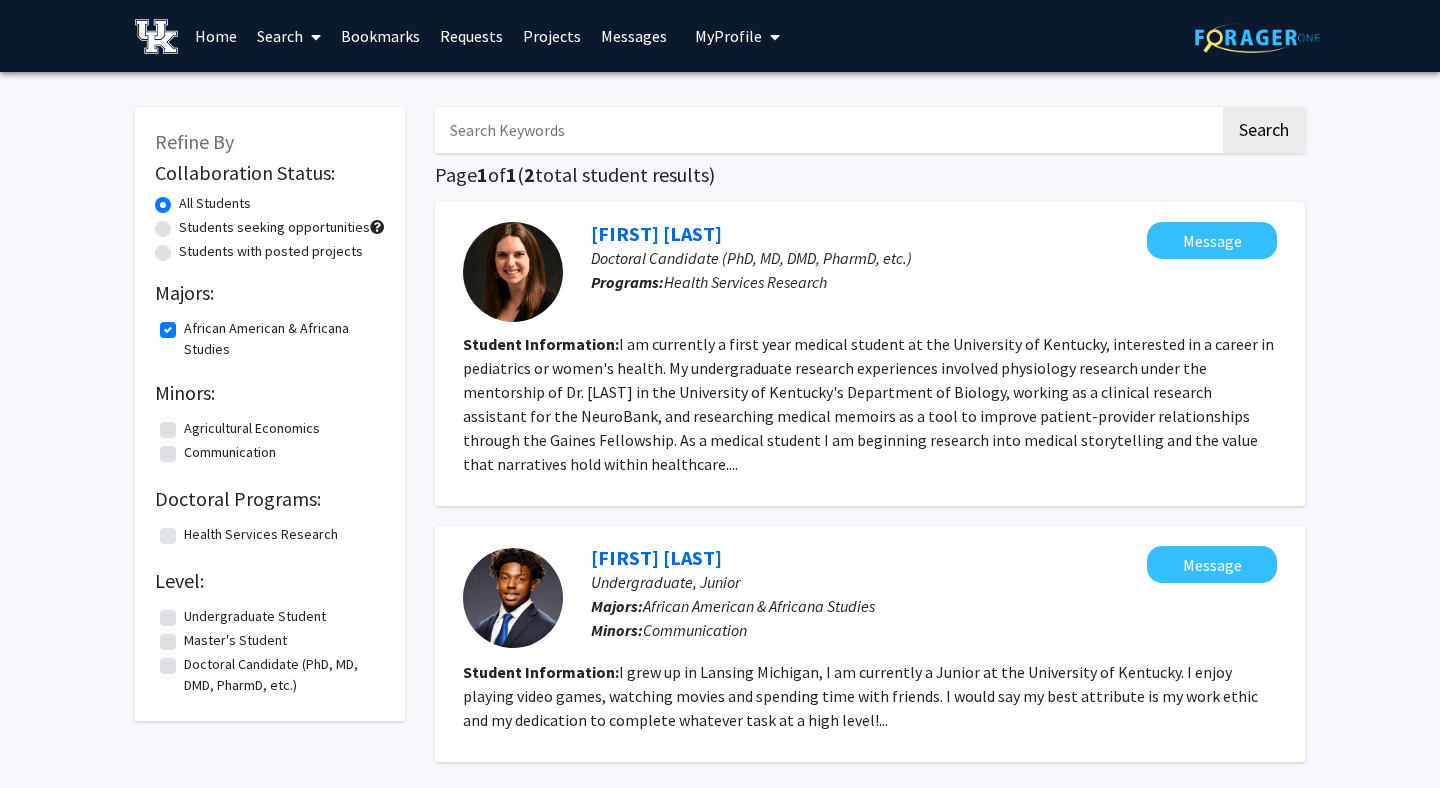 click on "African American & Africana Studies" 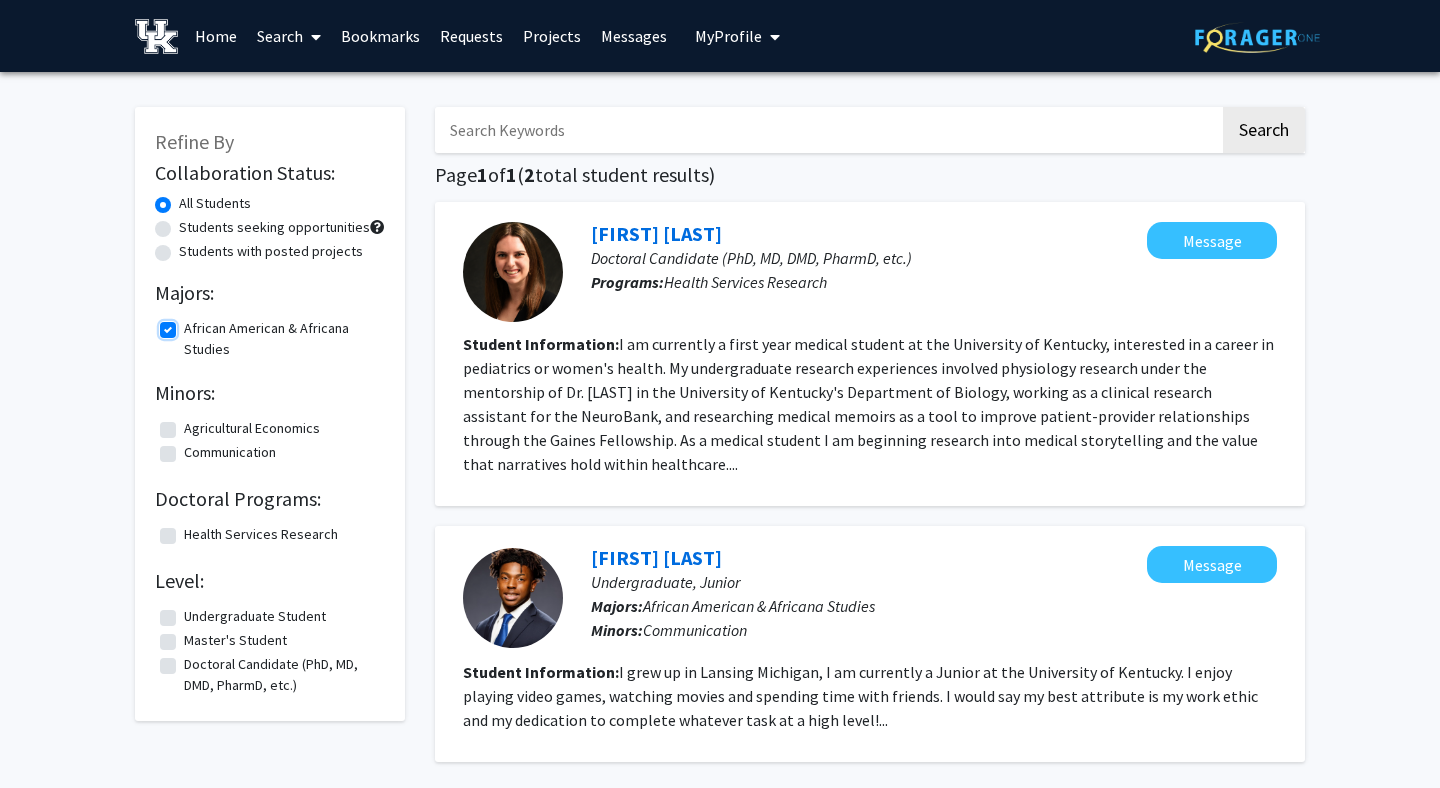 click on "African American & Africana Studies" at bounding box center (190, 324) 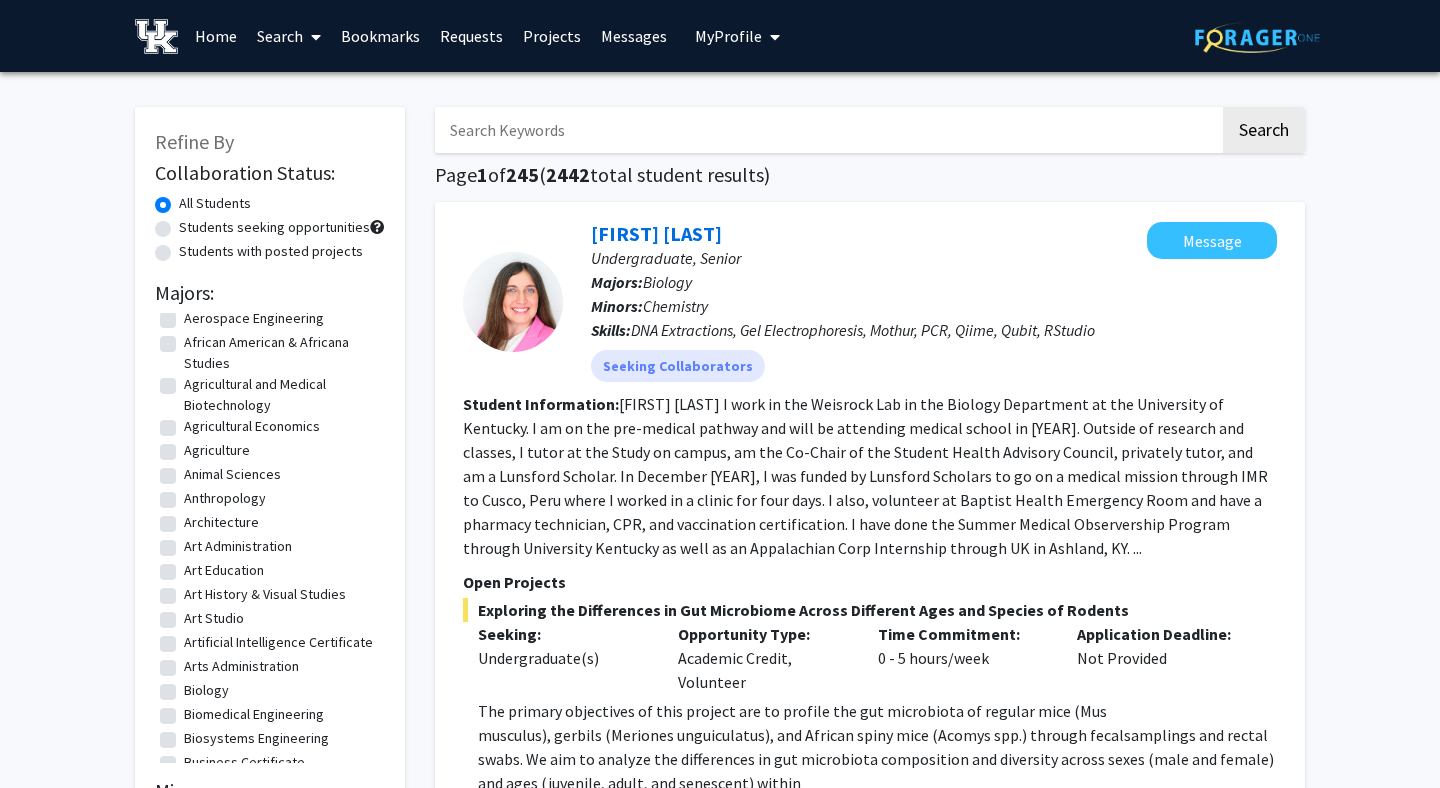 scroll, scrollTop: 36, scrollLeft: 0, axis: vertical 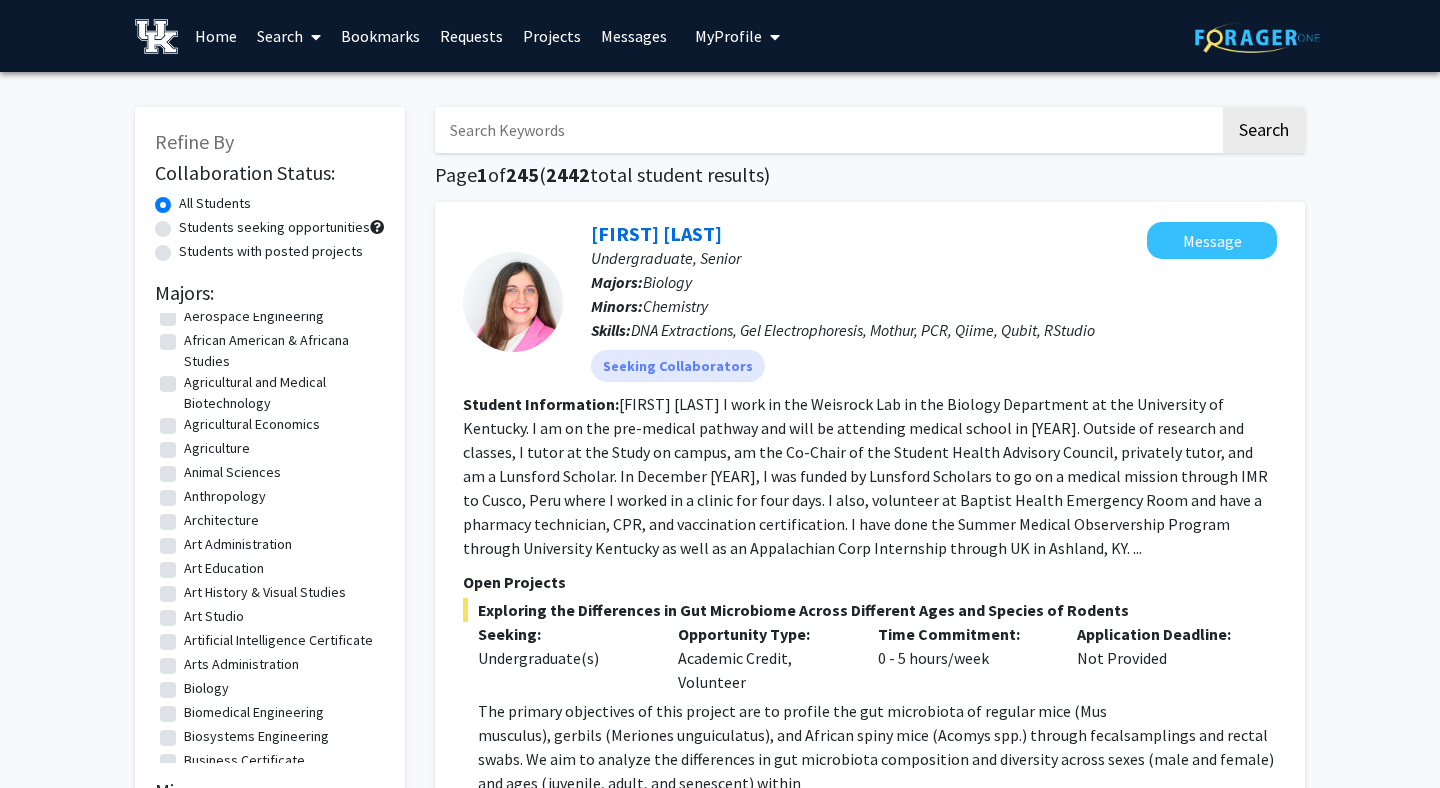 click on "Anthropology  Anthropology" 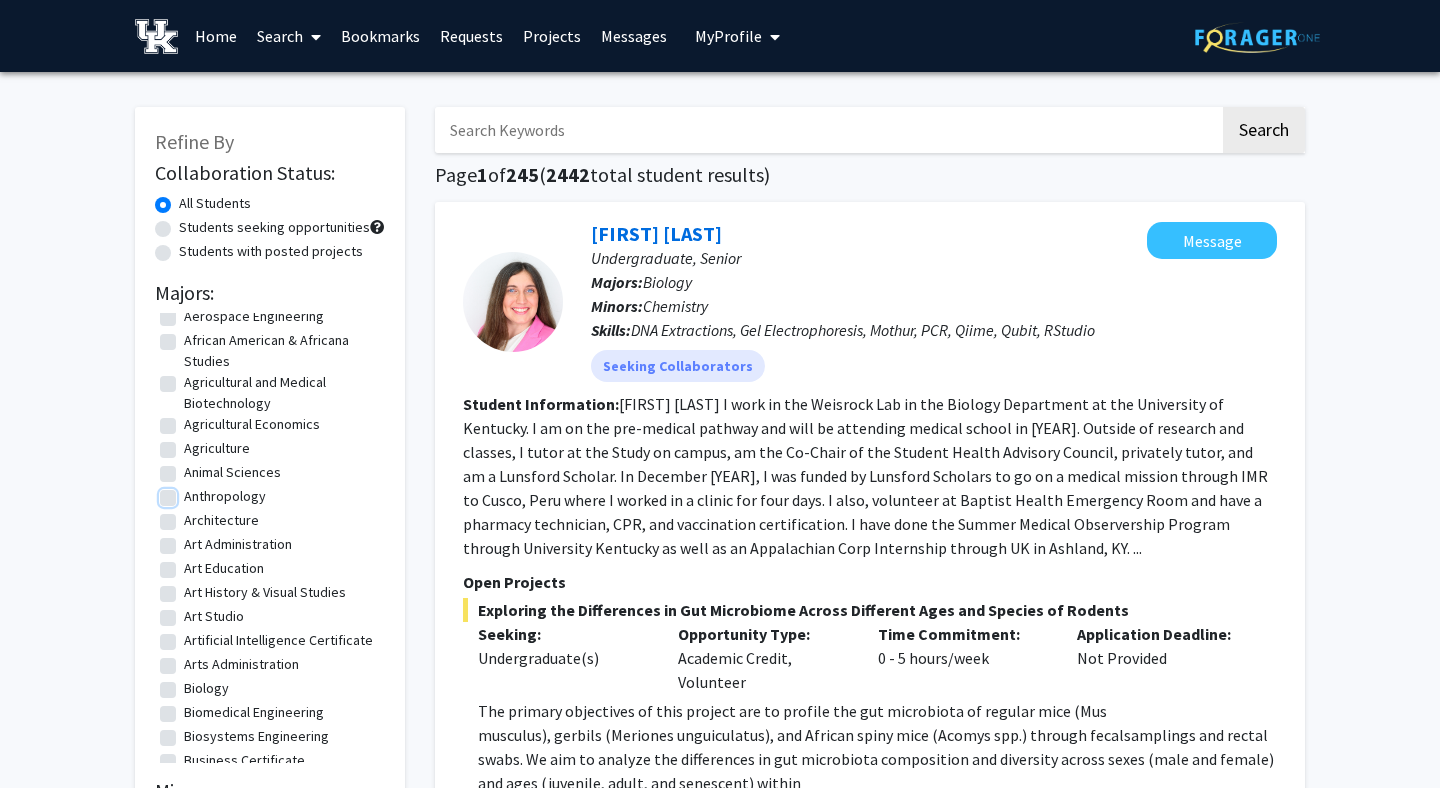click on "Anthropology" at bounding box center (190, 492) 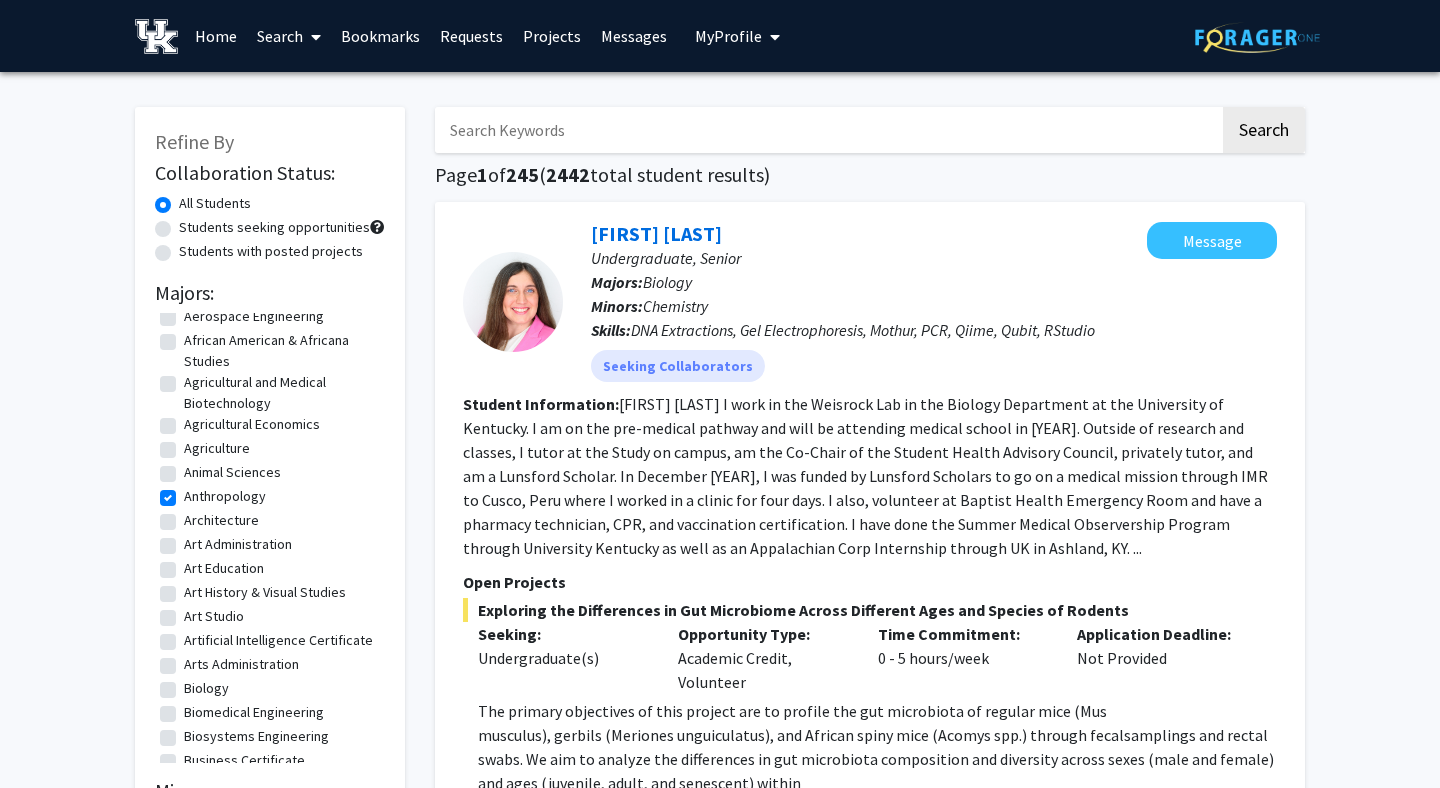 scroll, scrollTop: 0, scrollLeft: 0, axis: both 